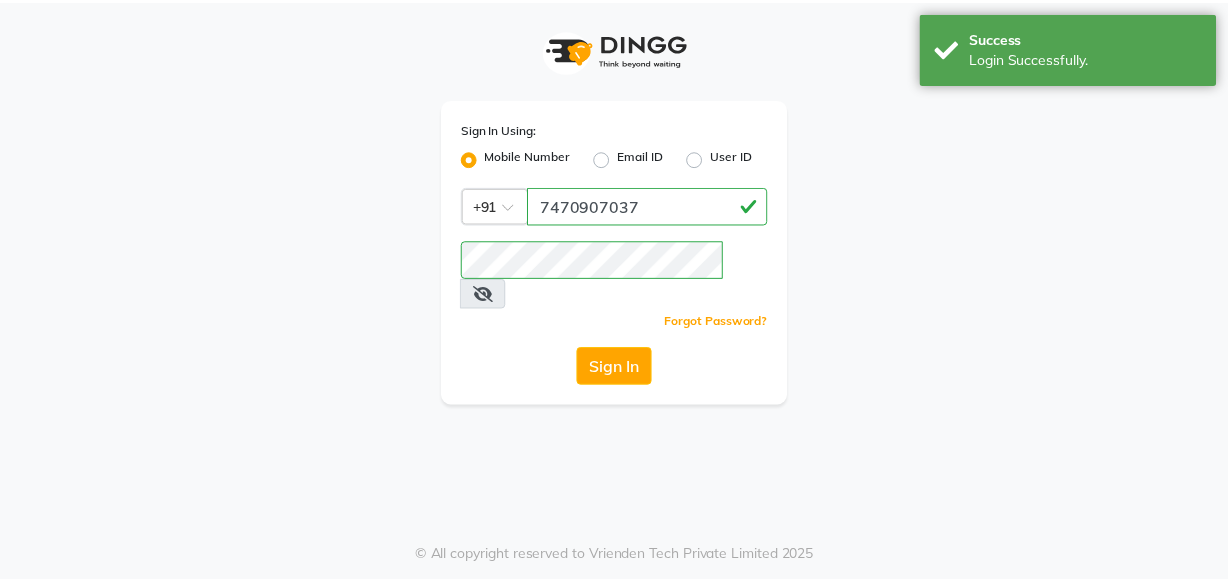 scroll, scrollTop: 0, scrollLeft: 0, axis: both 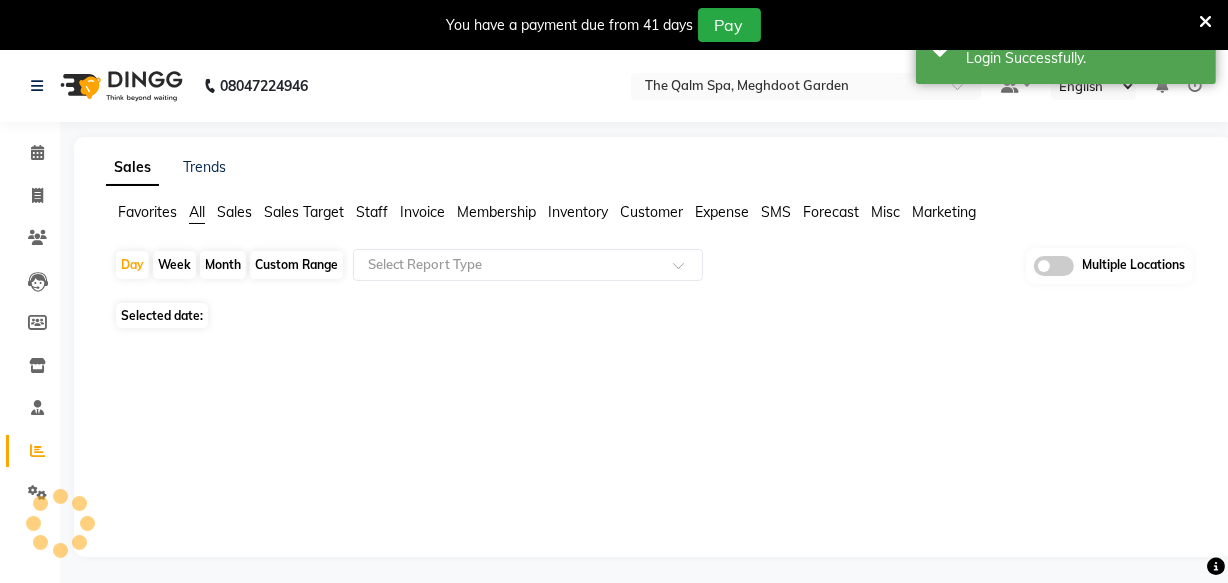 select on "en" 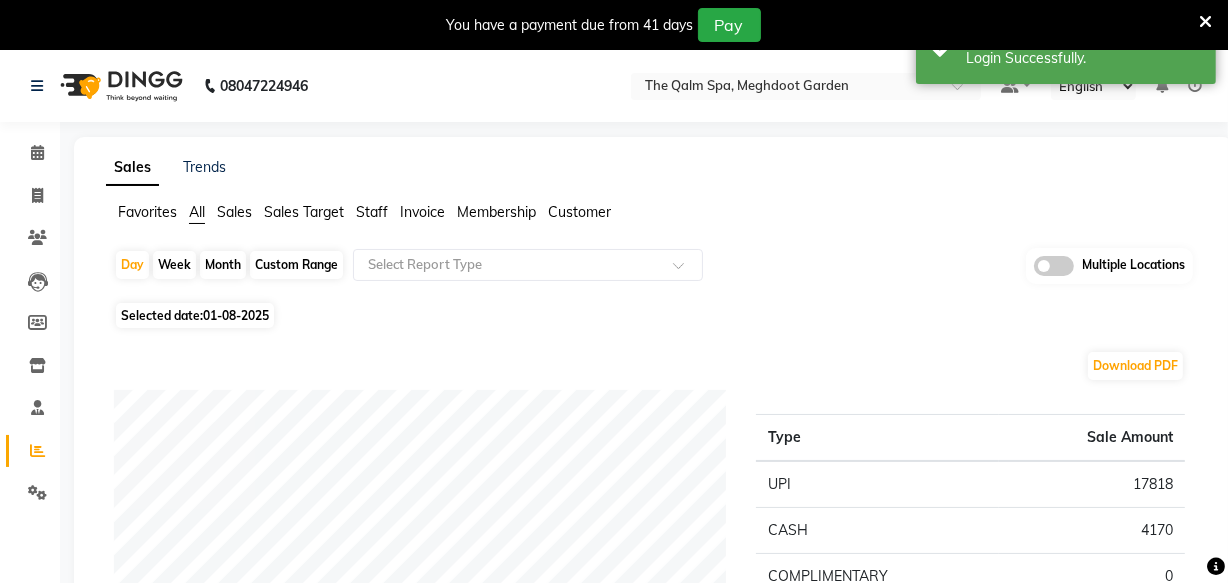 drag, startPoint x: 1200, startPoint y: 14, endPoint x: 794, endPoint y: 219, distance: 454.81973 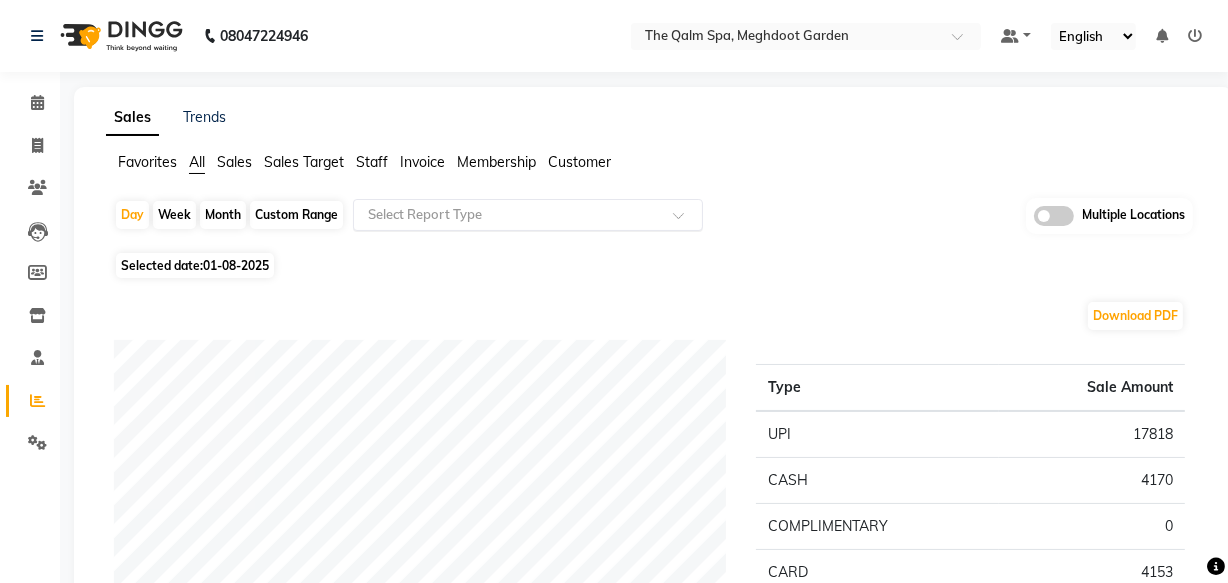click 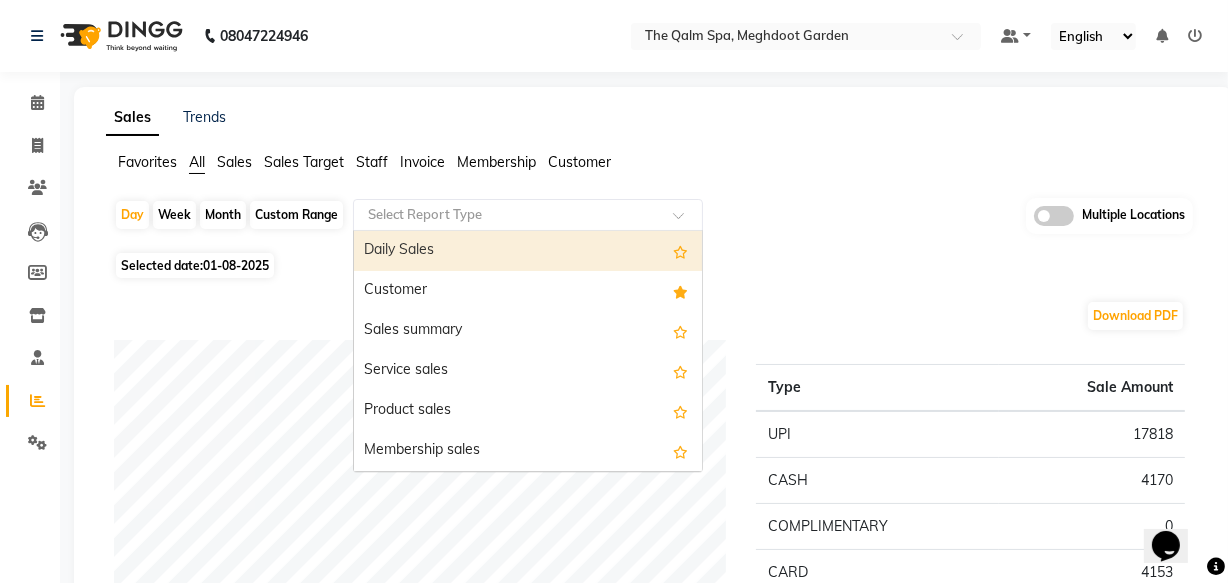 scroll, scrollTop: 0, scrollLeft: 0, axis: both 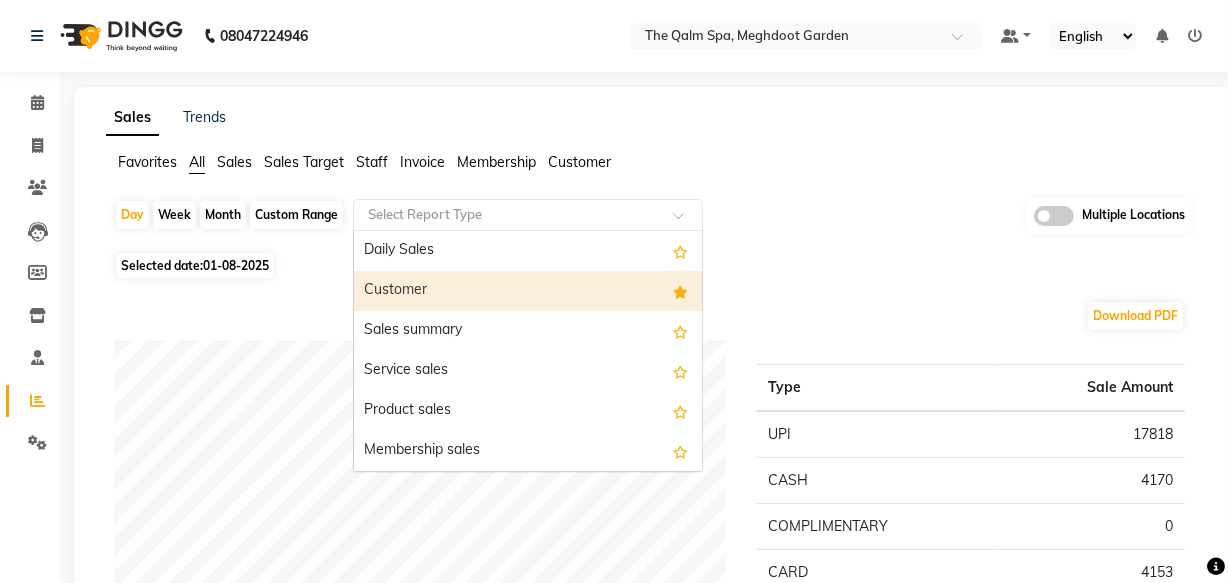 click on "Customer" at bounding box center [528, 291] 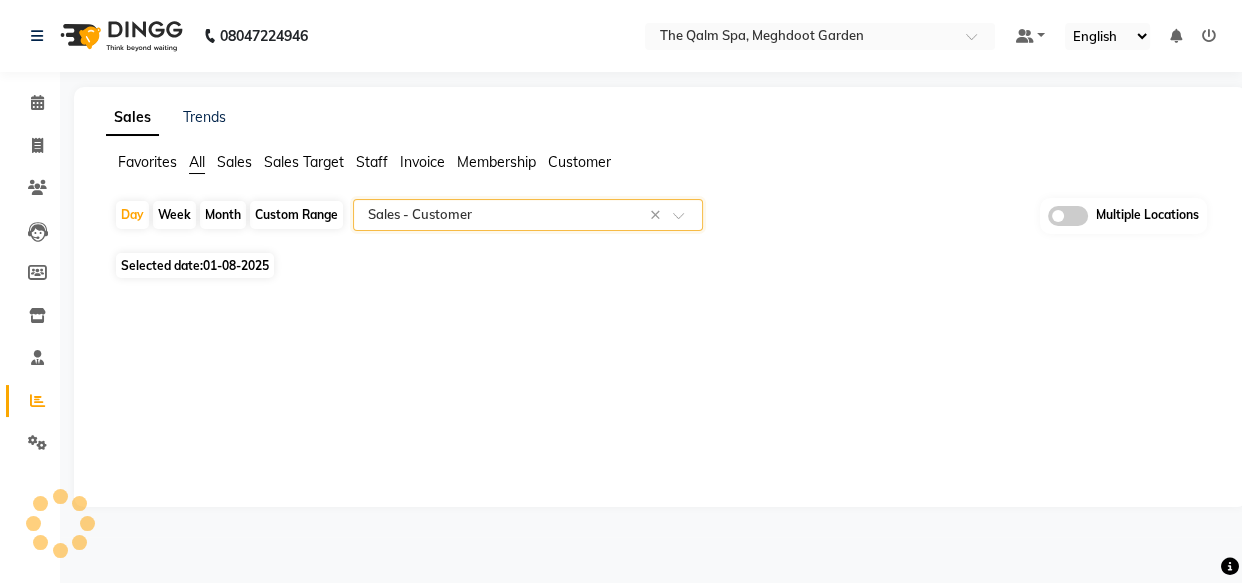 select on "full_report" 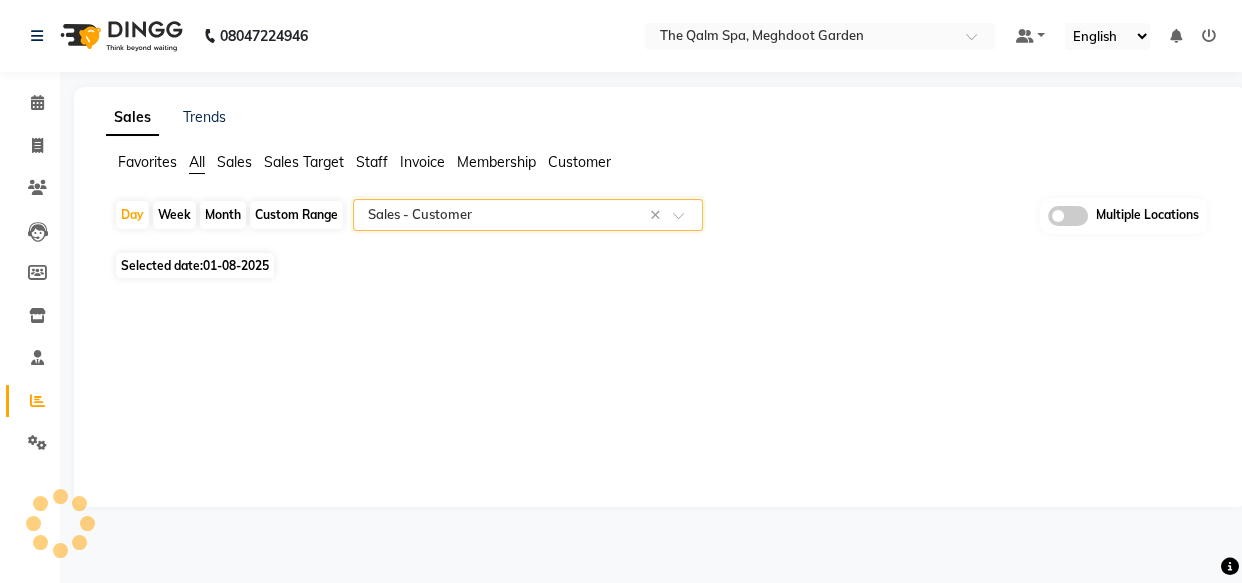 select on "csv" 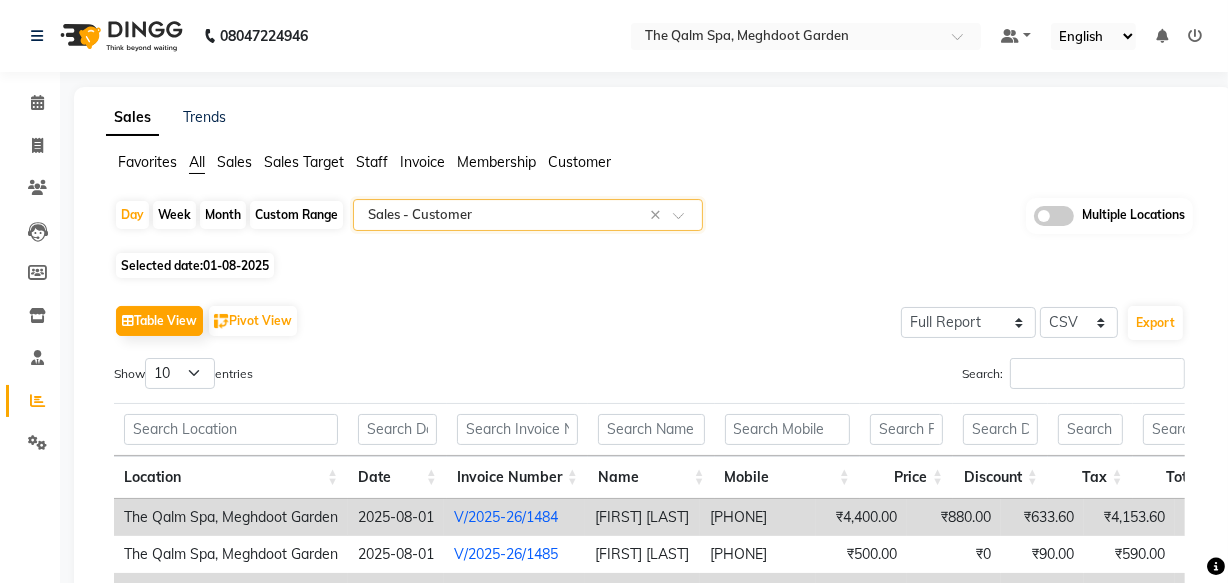 scroll, scrollTop: 0, scrollLeft: 14, axis: horizontal 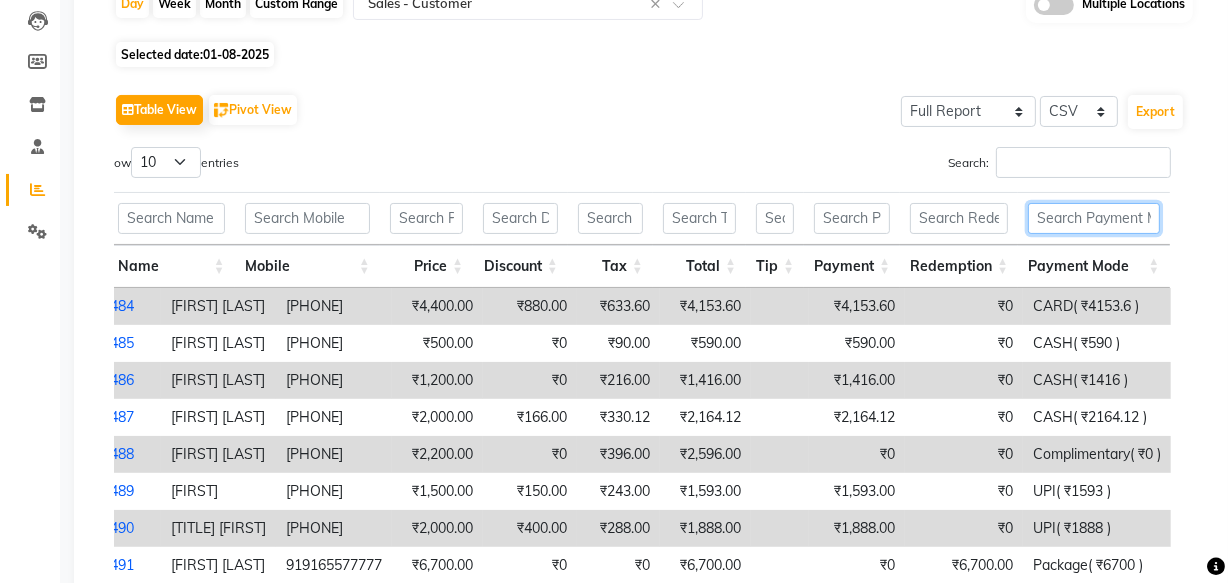 click at bounding box center [1093, 218] 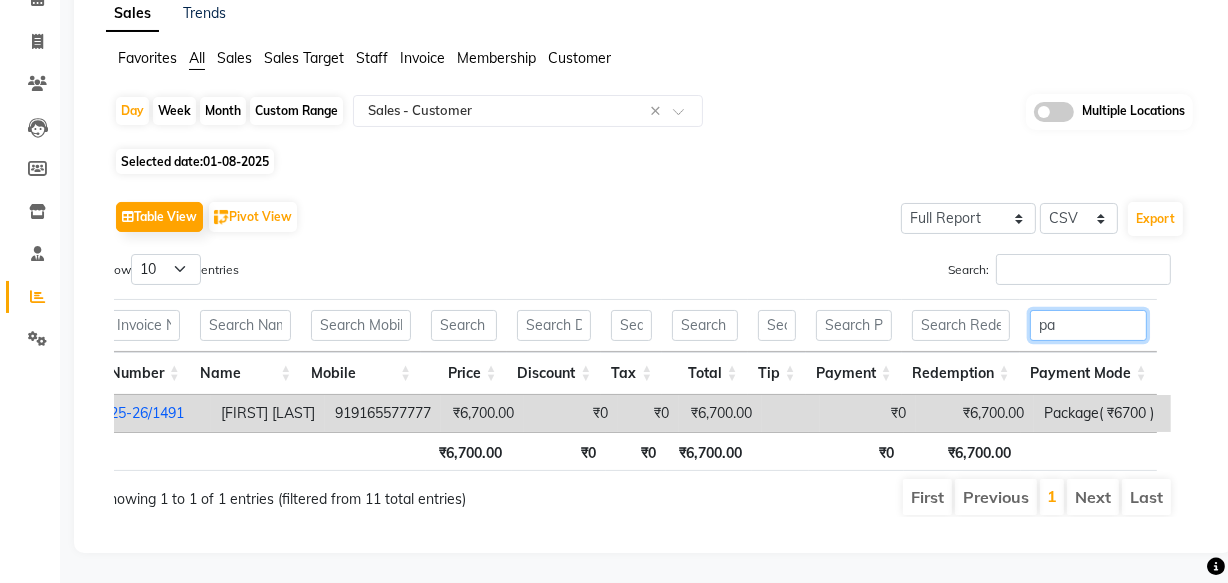 scroll, scrollTop: 130, scrollLeft: 0, axis: vertical 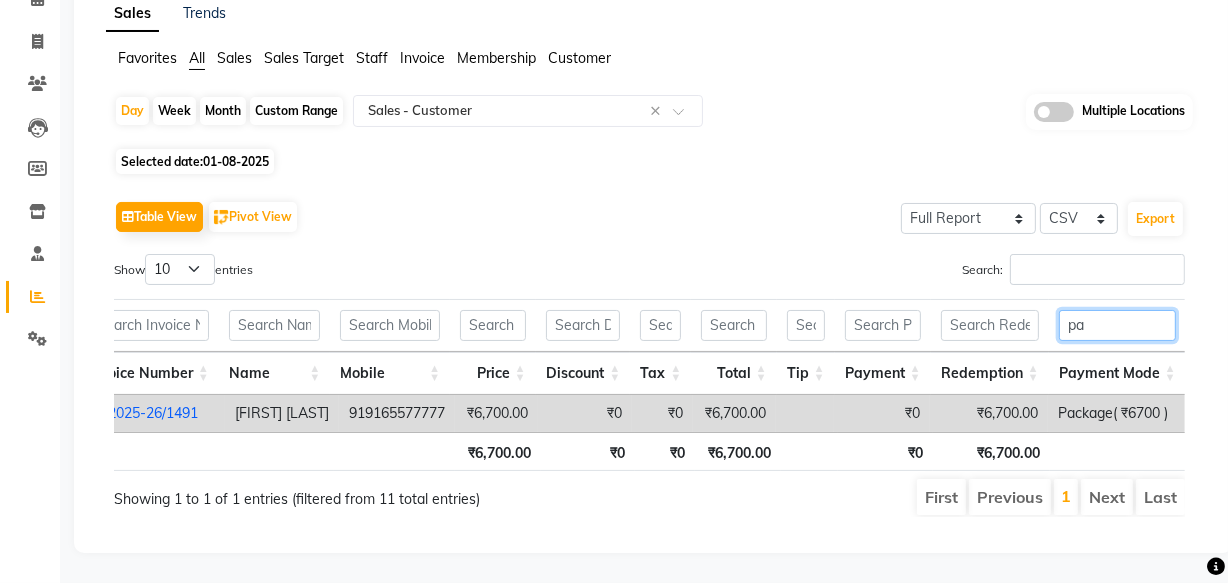 type on "pa" 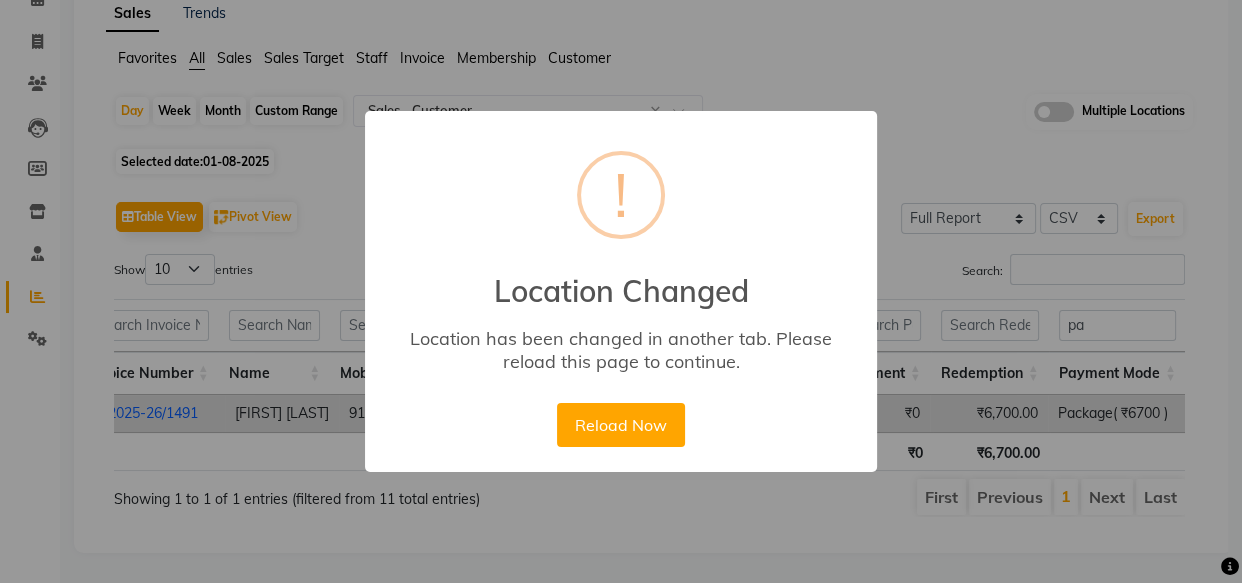 scroll, scrollTop: 0, scrollLeft: 354, axis: horizontal 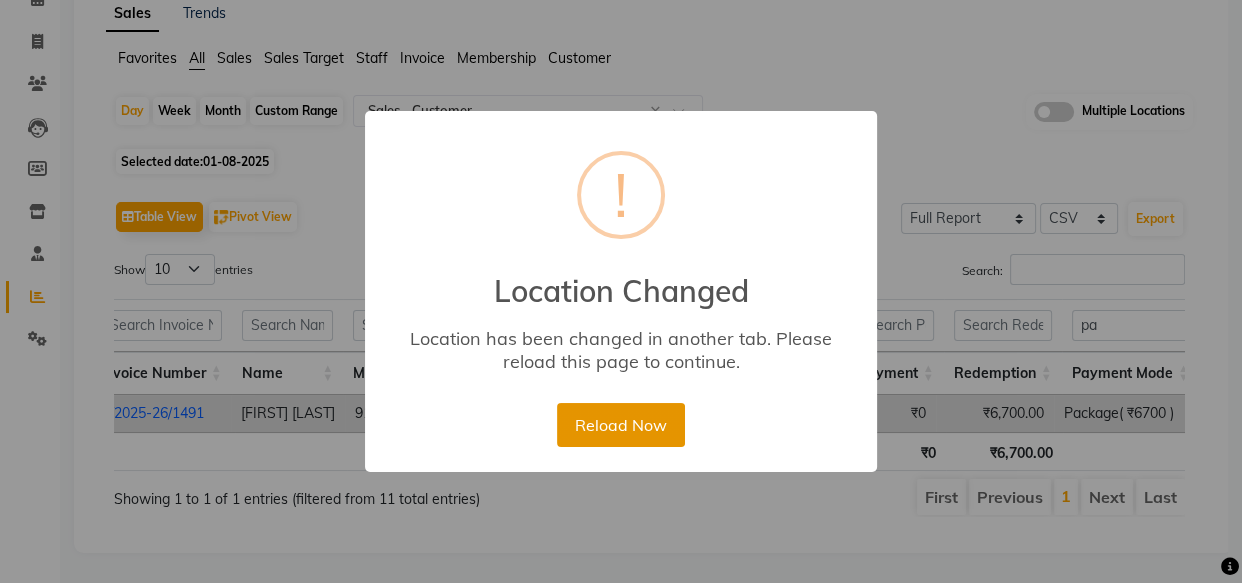 click on "Reload Now" at bounding box center [620, 425] 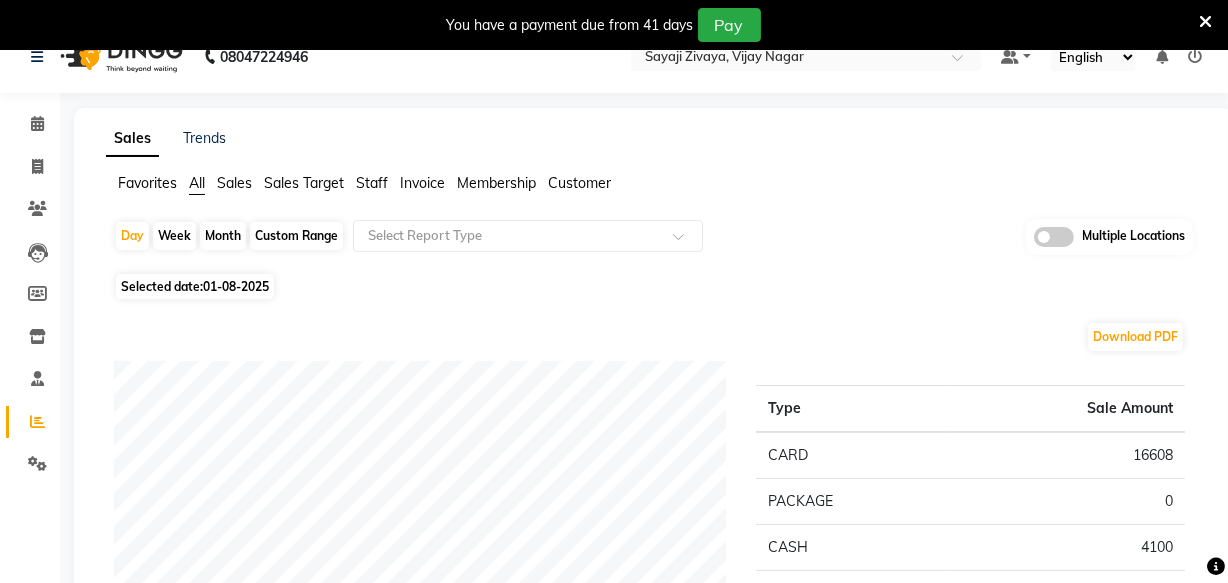 scroll, scrollTop: 272, scrollLeft: 0, axis: vertical 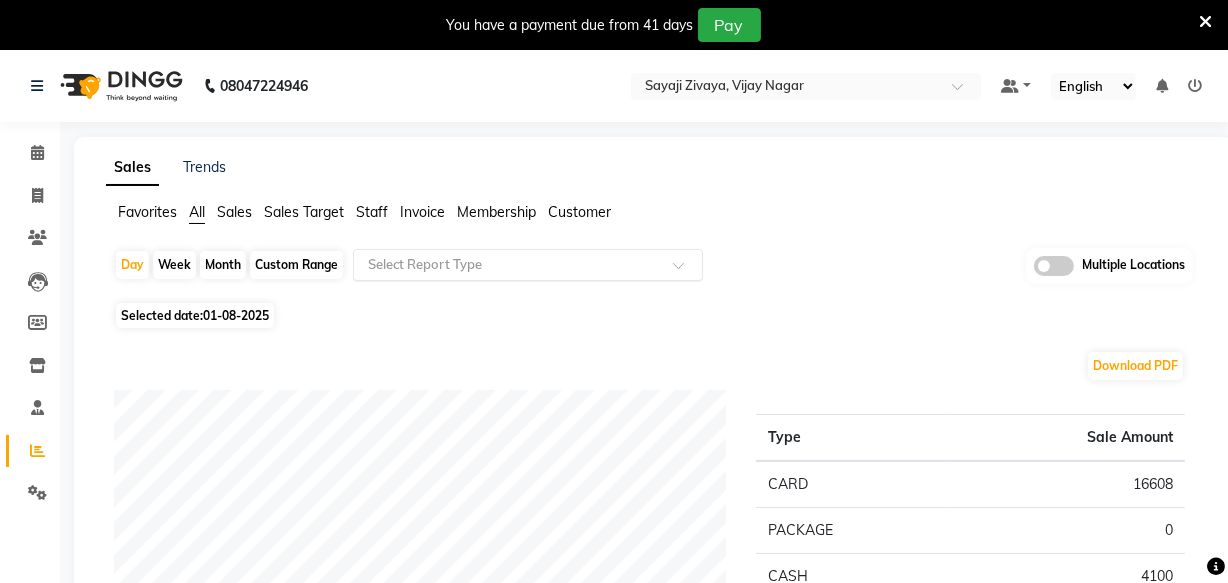 click 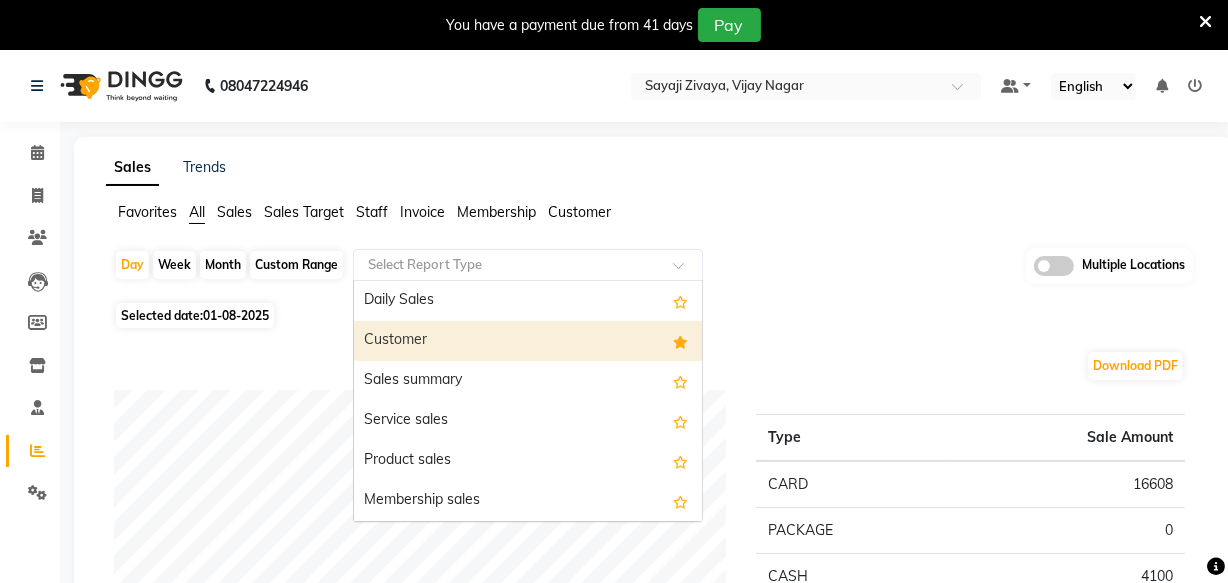 click on "Customer" at bounding box center [528, 341] 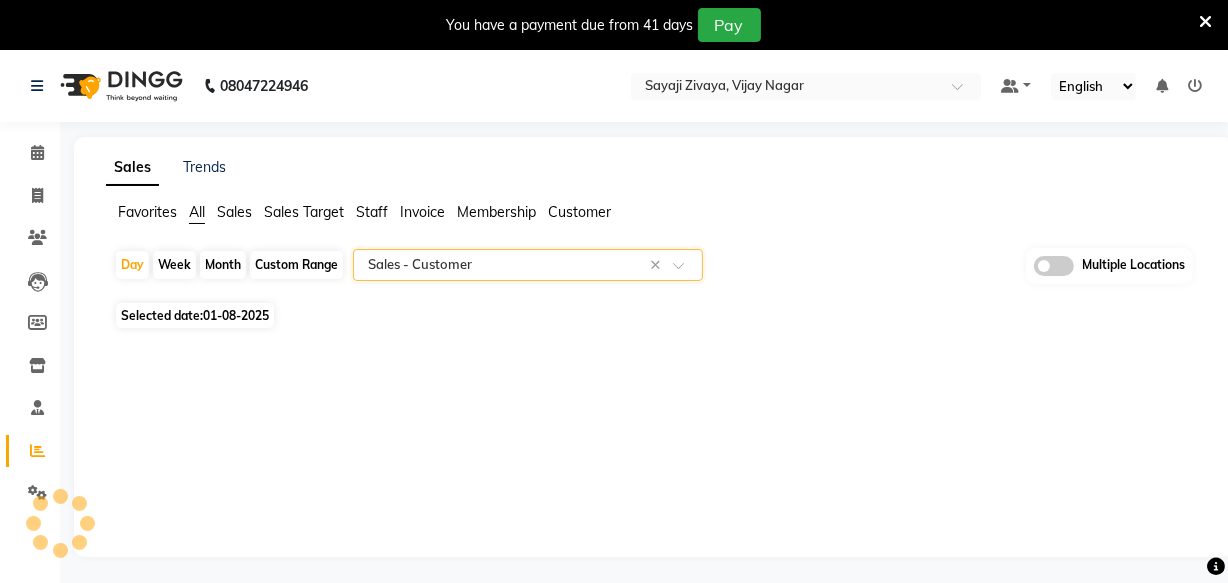 select on "full_report" 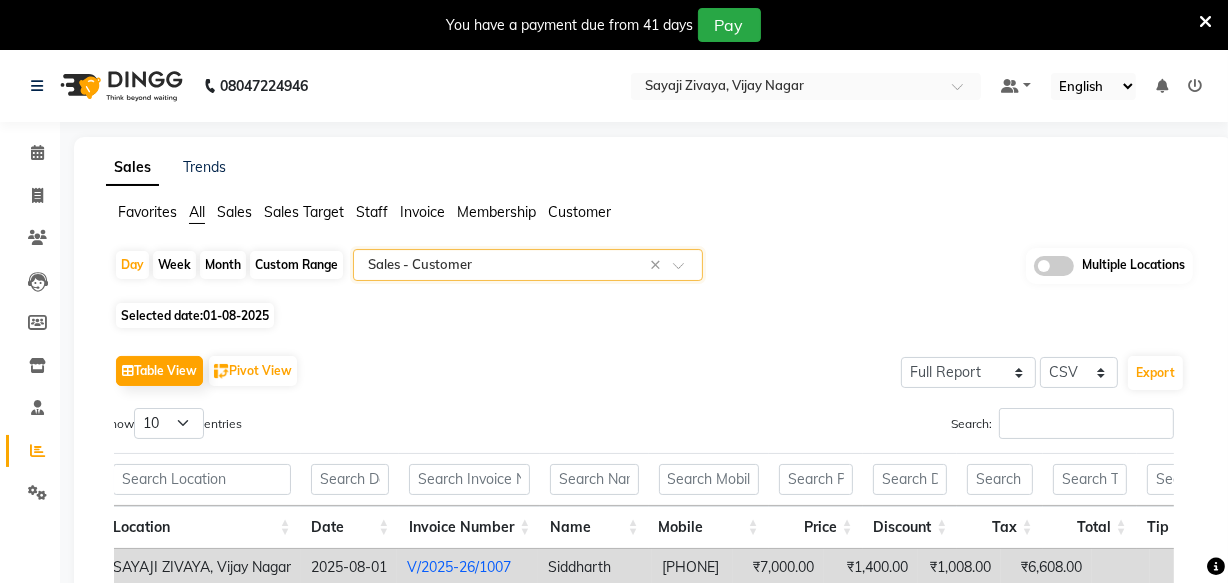 scroll, scrollTop: 0, scrollLeft: 14, axis: horizontal 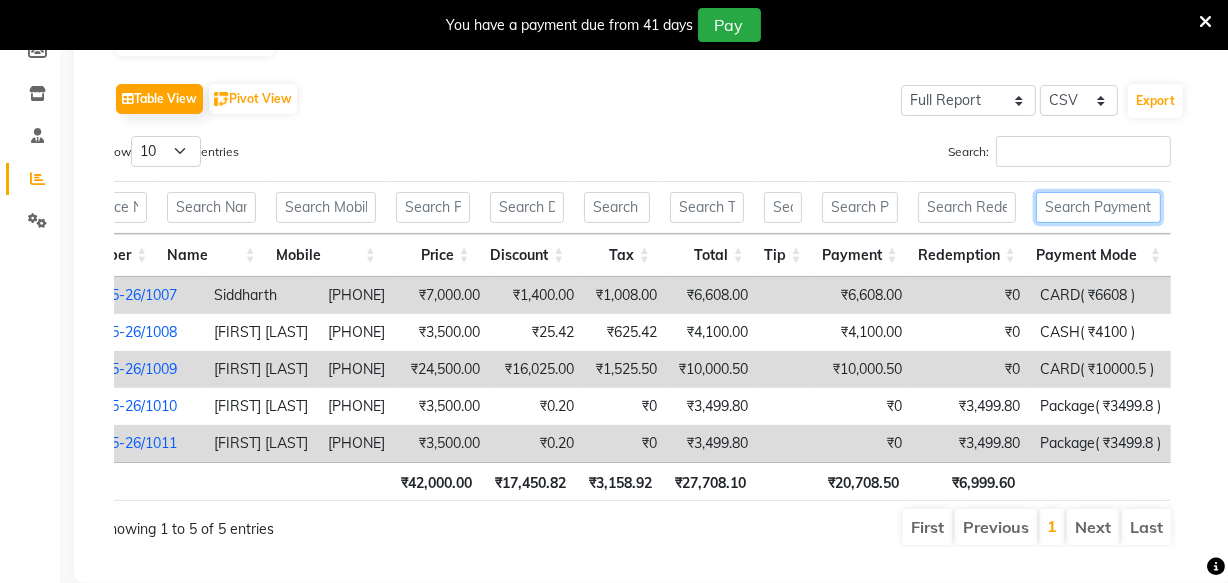 click at bounding box center [1099, 207] 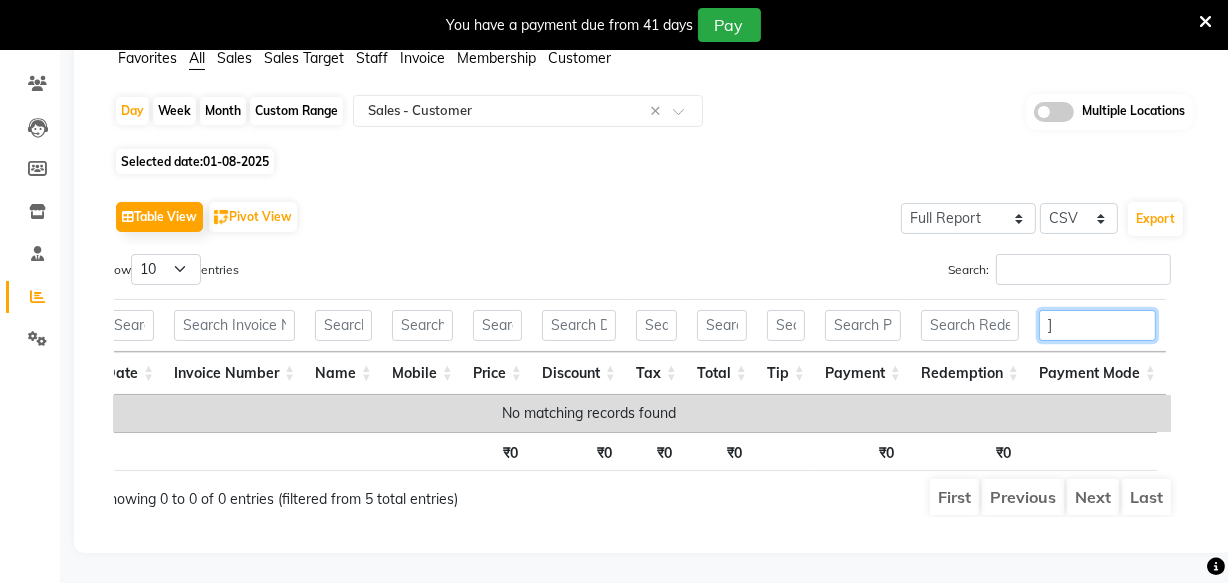 scroll, scrollTop: 0, scrollLeft: 83, axis: horizontal 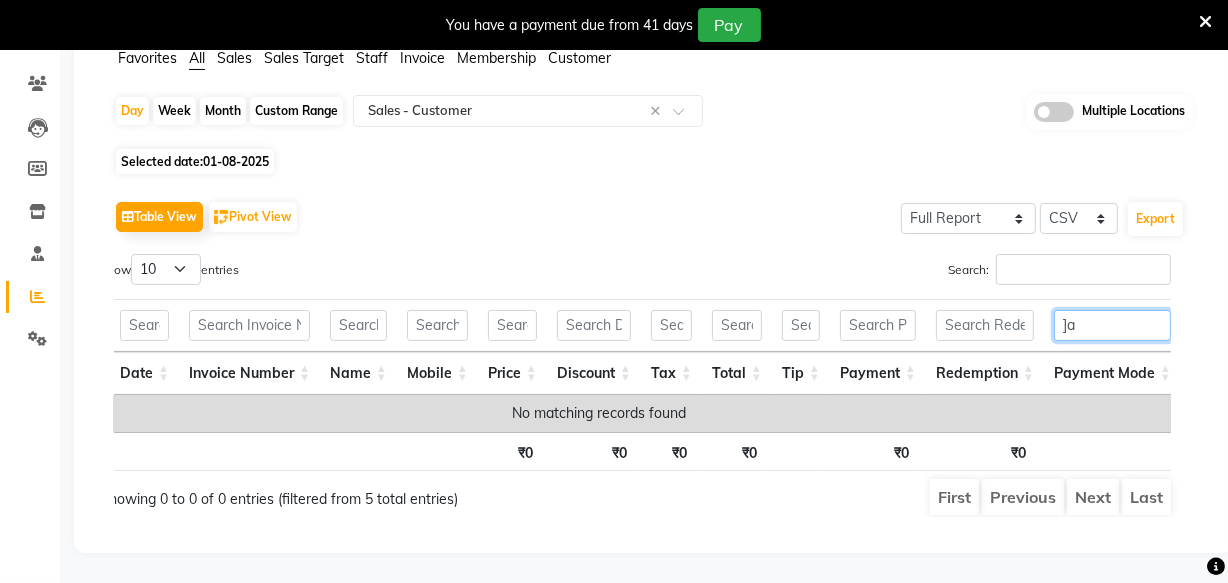 type on "]" 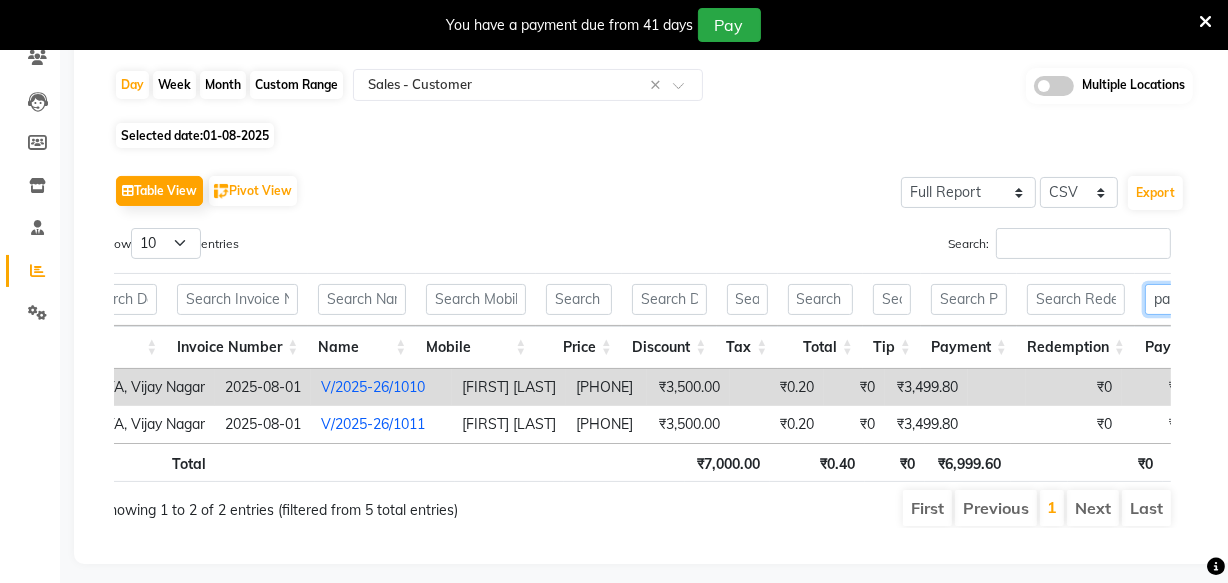 scroll, scrollTop: 0, scrollLeft: 83, axis: horizontal 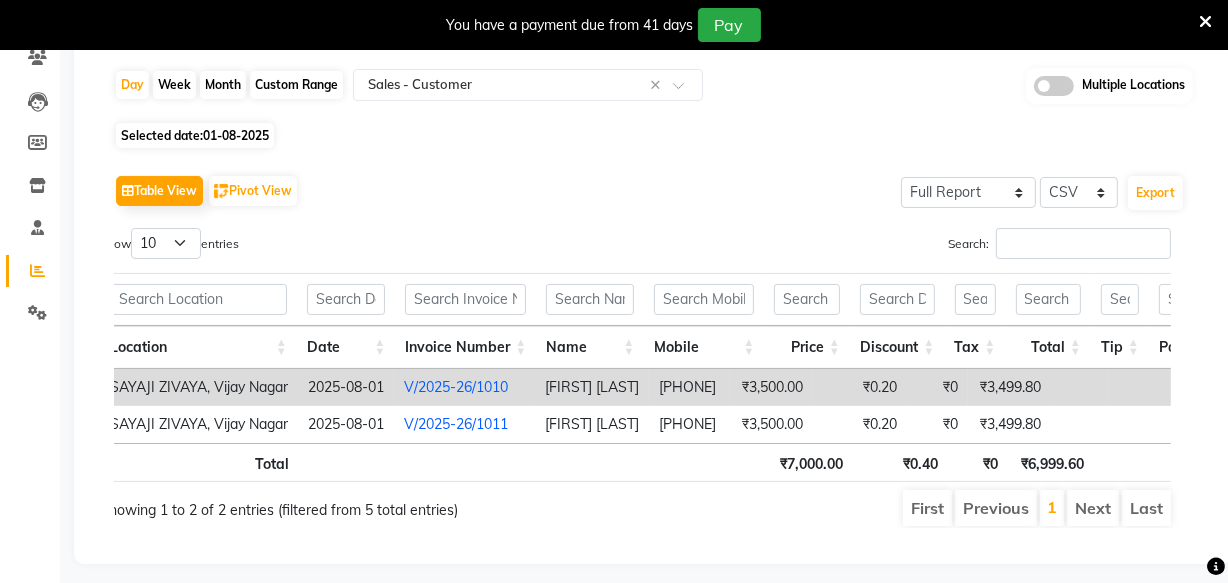 type on "pa" 